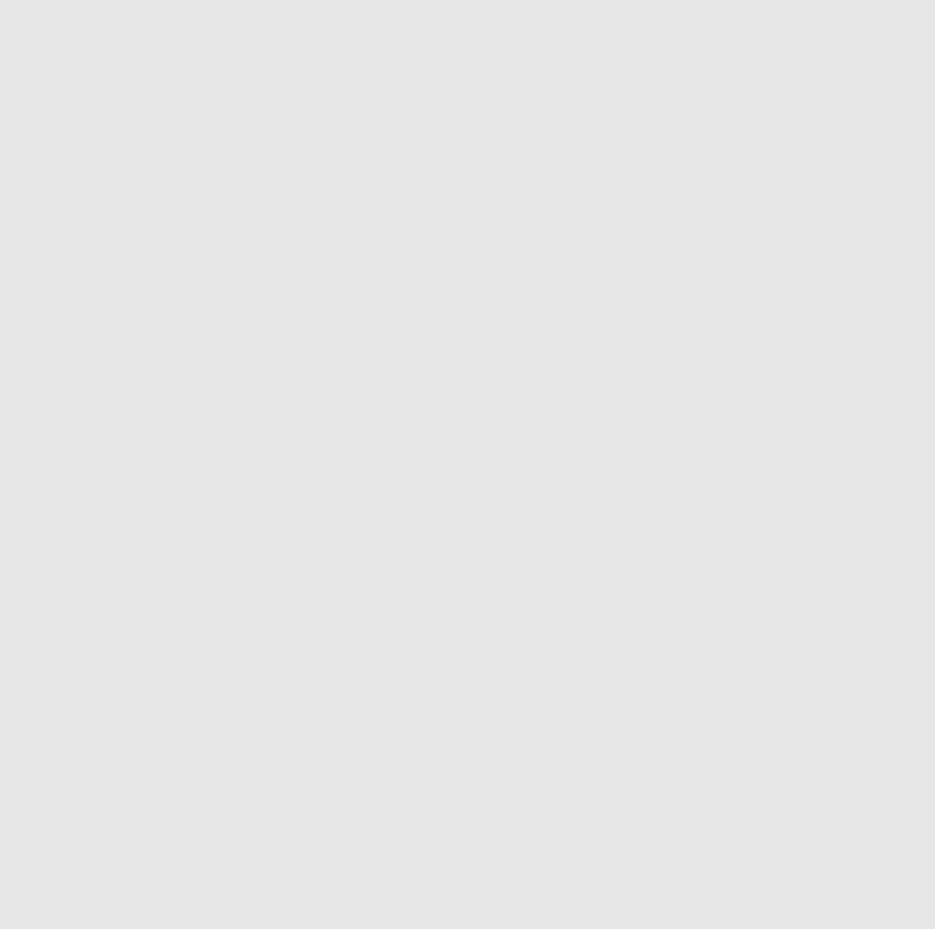 scroll, scrollTop: 0, scrollLeft: 0, axis: both 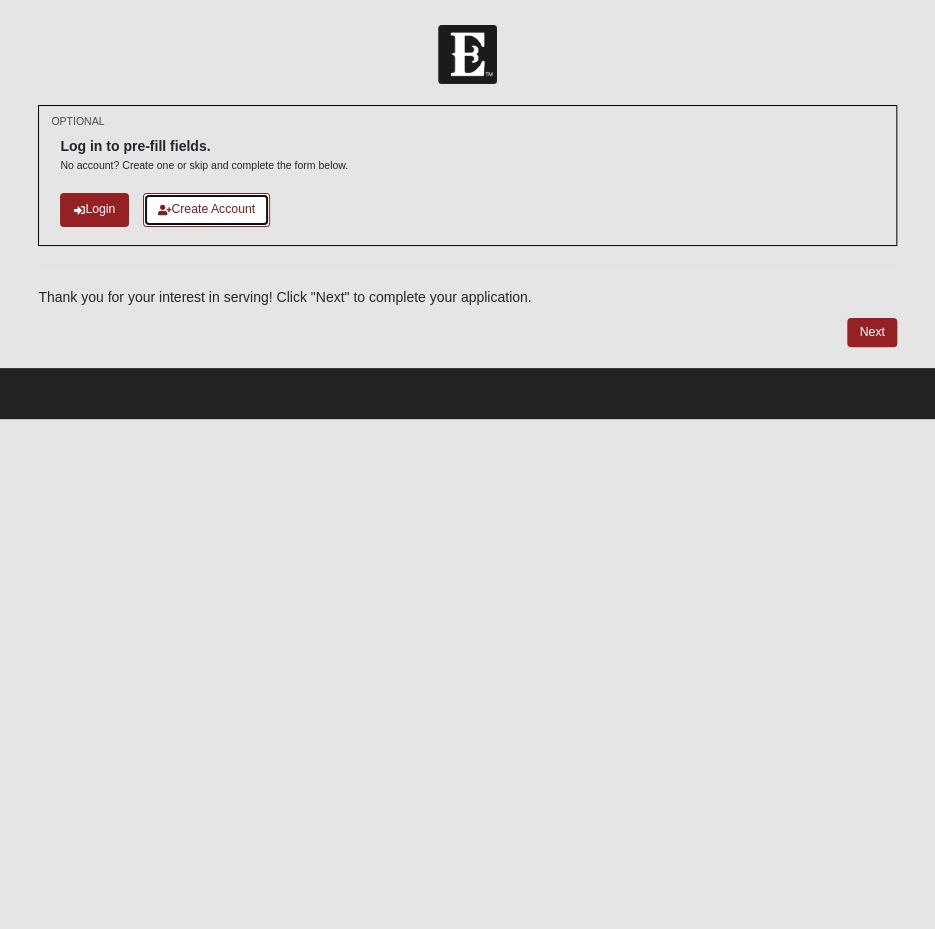 click on "Create Account" at bounding box center (206, 209) 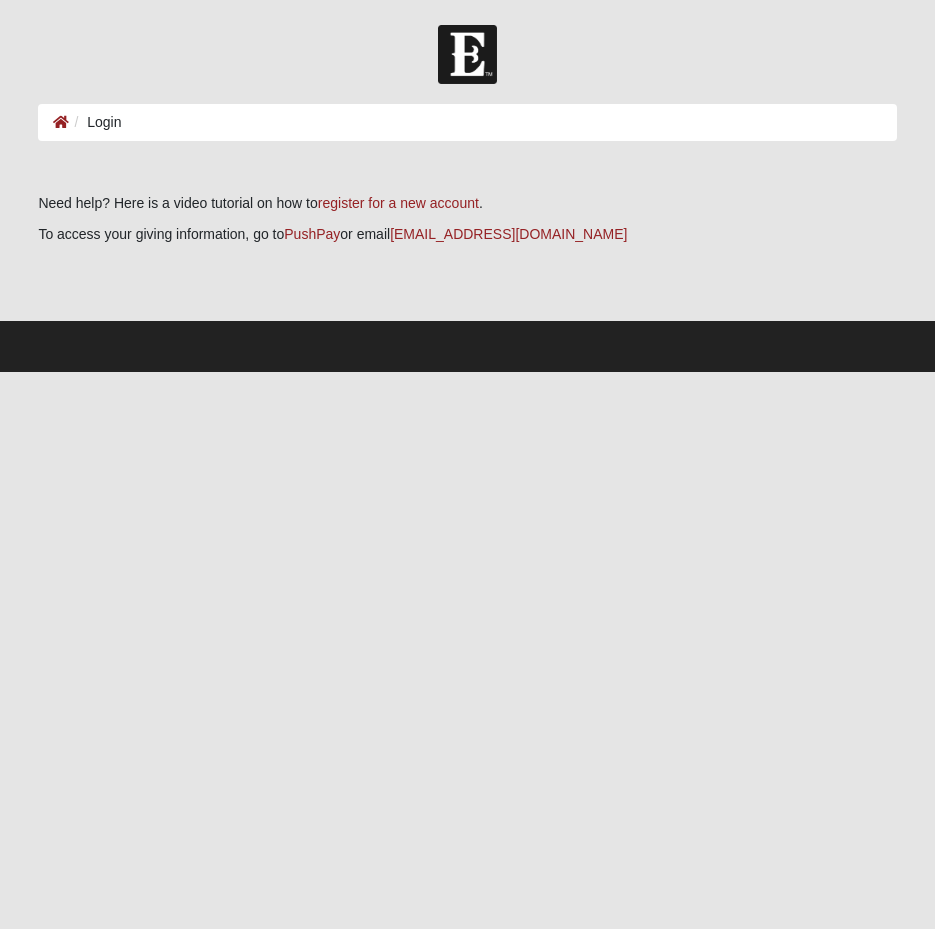 scroll, scrollTop: 0, scrollLeft: 0, axis: both 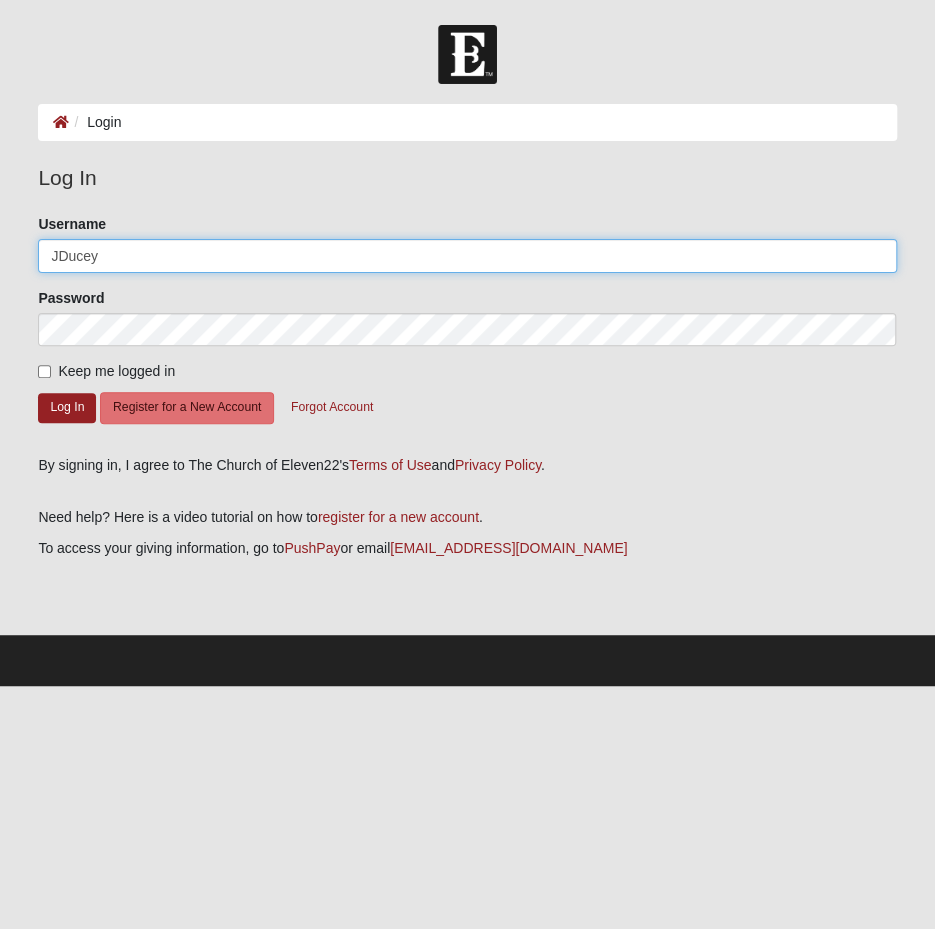 drag, startPoint x: 0, startPoint y: 0, endPoint x: 259, endPoint y: 255, distance: 363.4639 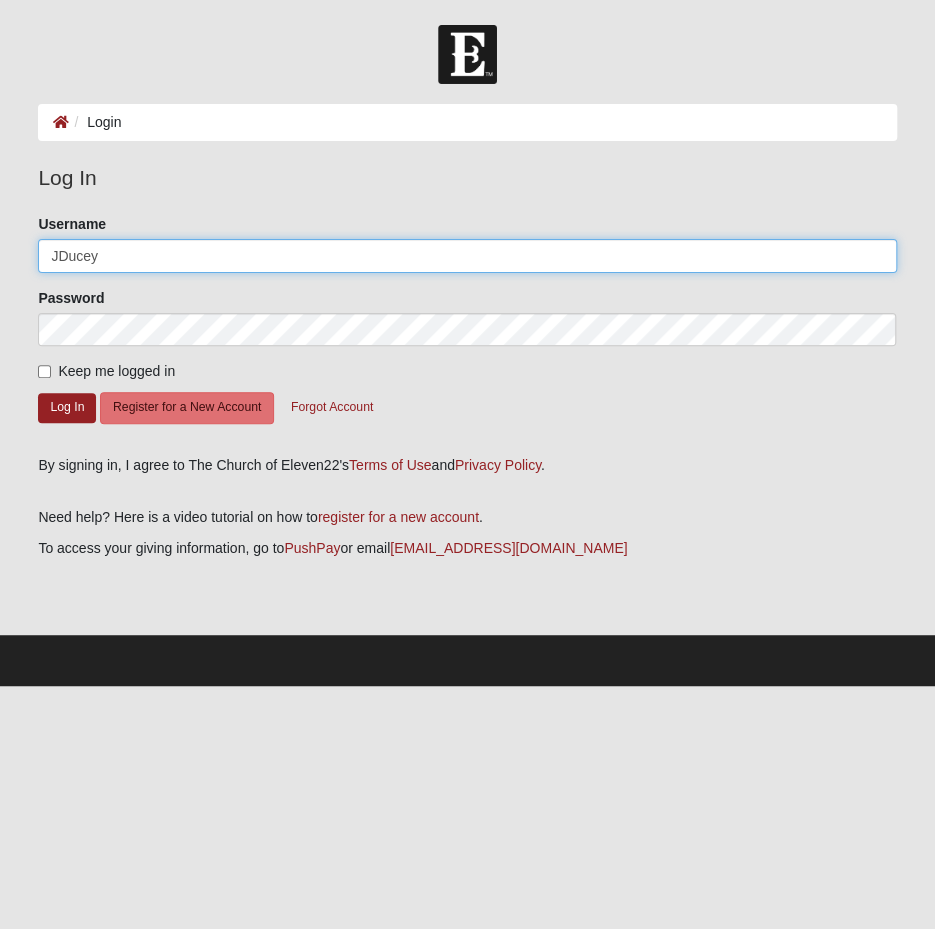 drag, startPoint x: 150, startPoint y: 255, endPoint x: -11, endPoint y: 258, distance: 161.02795 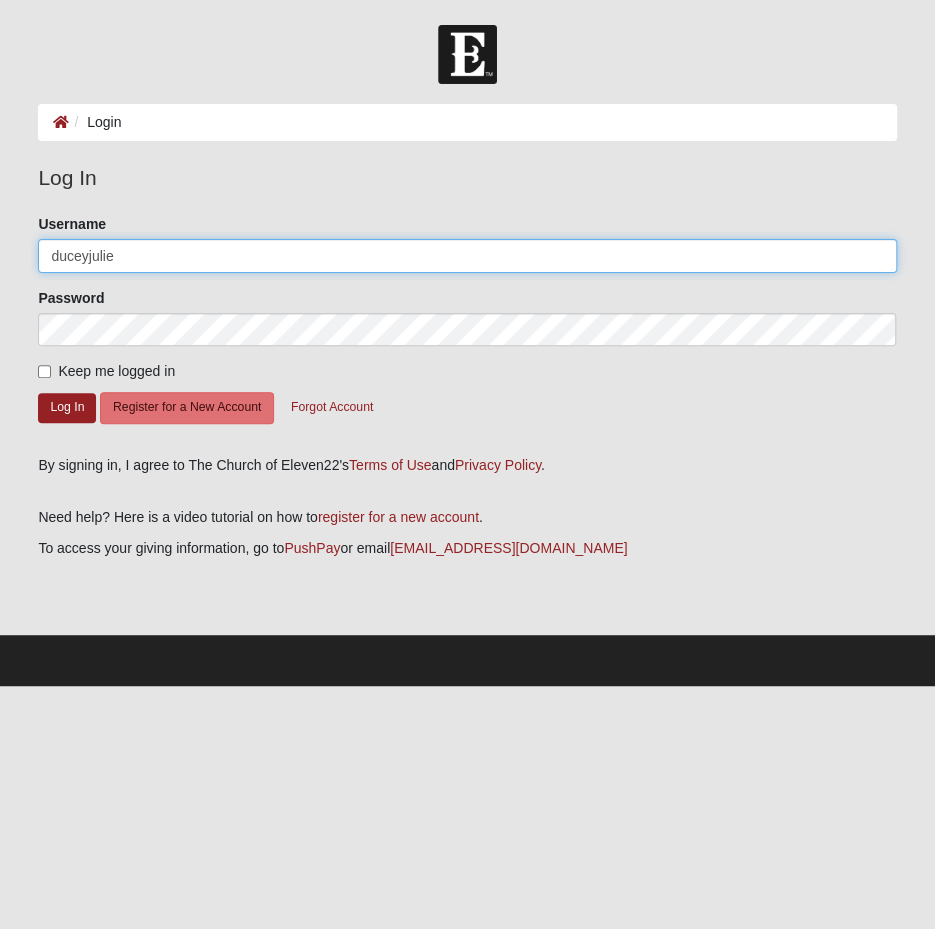 click on "Log In" 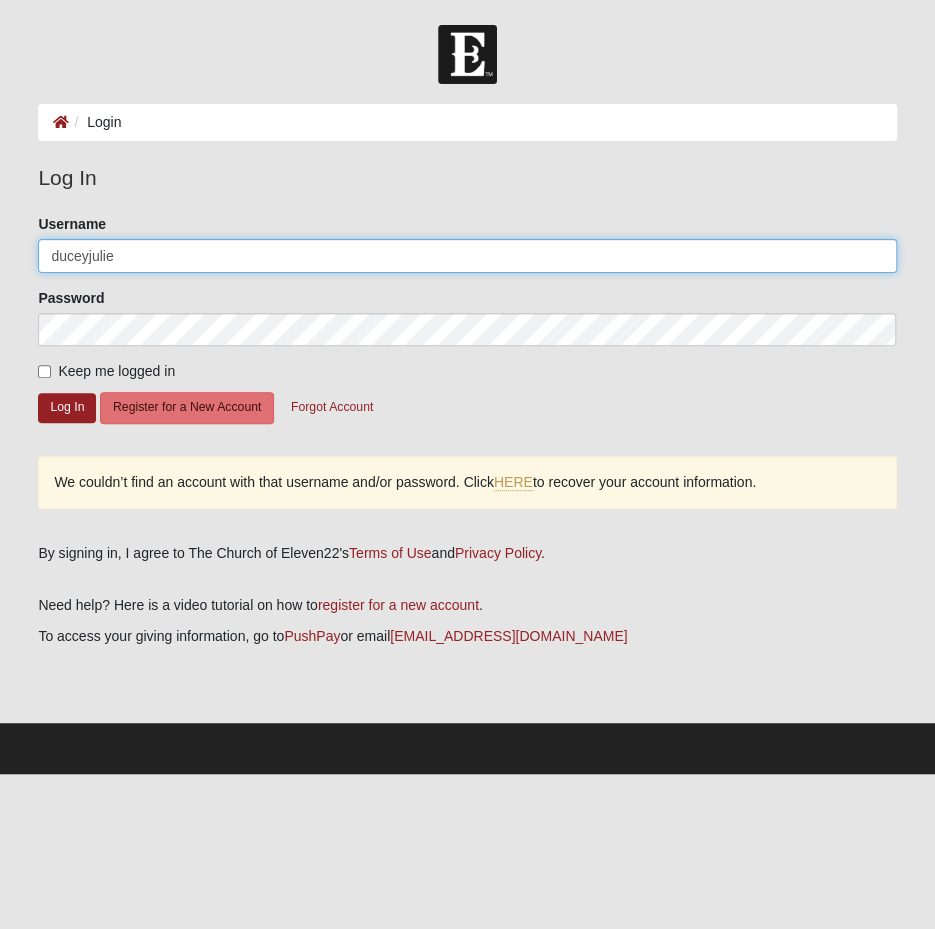 drag, startPoint x: 127, startPoint y: 253, endPoint x: -24, endPoint y: 253, distance: 151 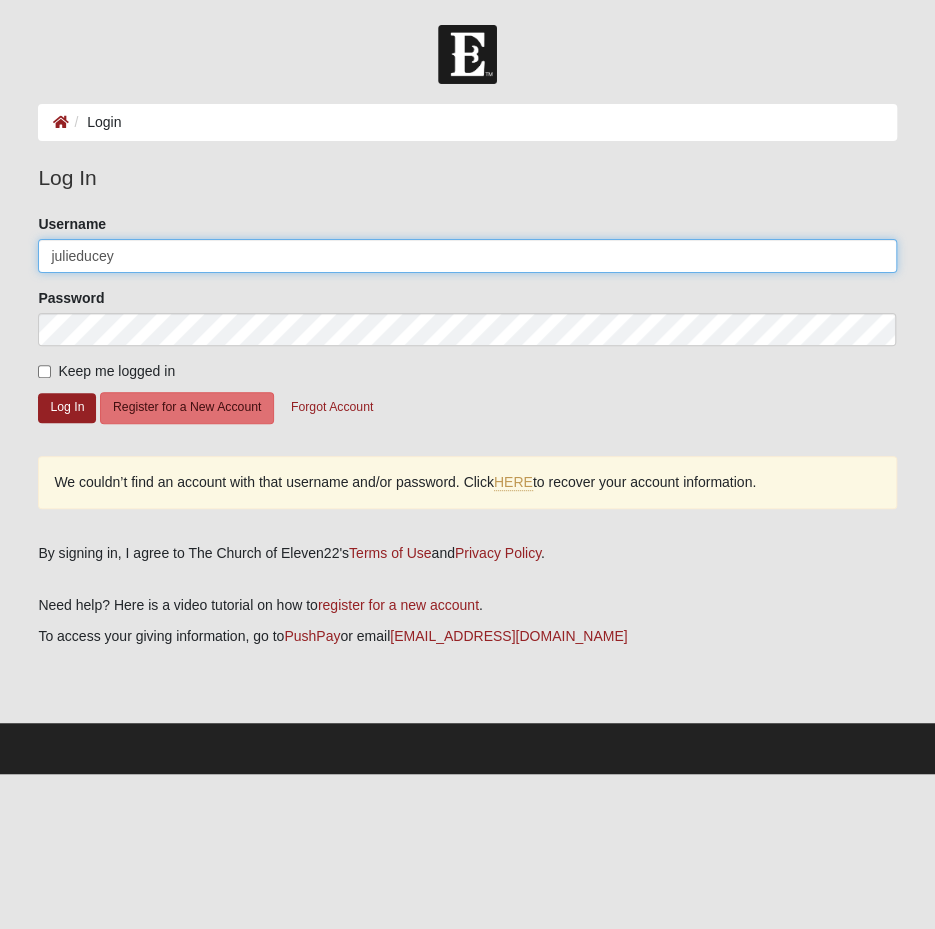 type on "julieducey" 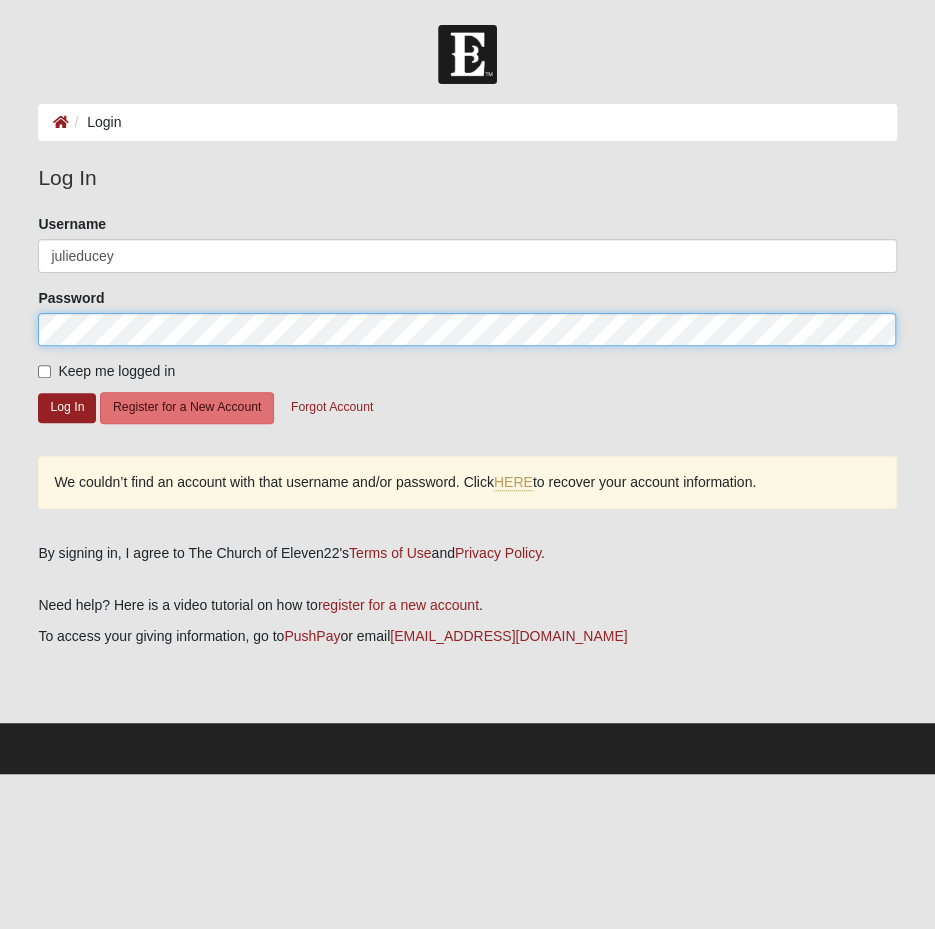 click on "Log In
Login
Login
Error
Log In  Please correct the following:    Username    julieducey     Password      Keep me logged in Log In Register for a New Account Forgot Account We couldn’t find an account with that username and/or password. Click  HERE" at bounding box center (467, 387) 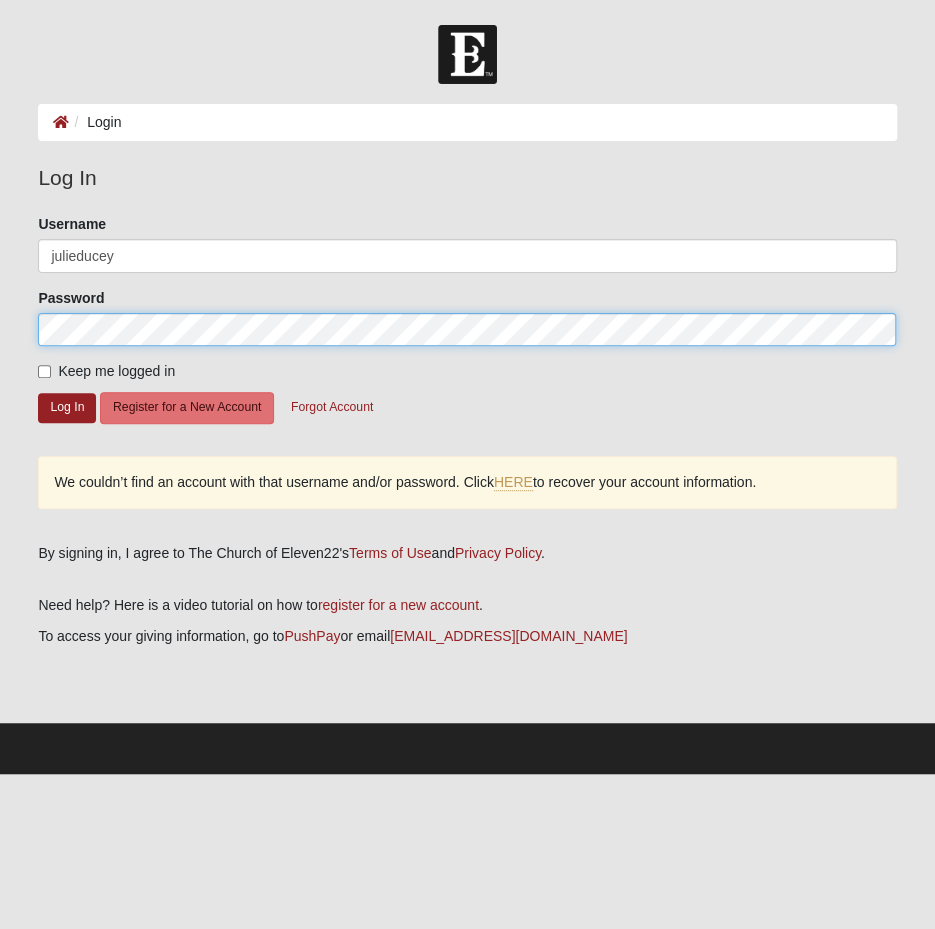 click on "Log In" 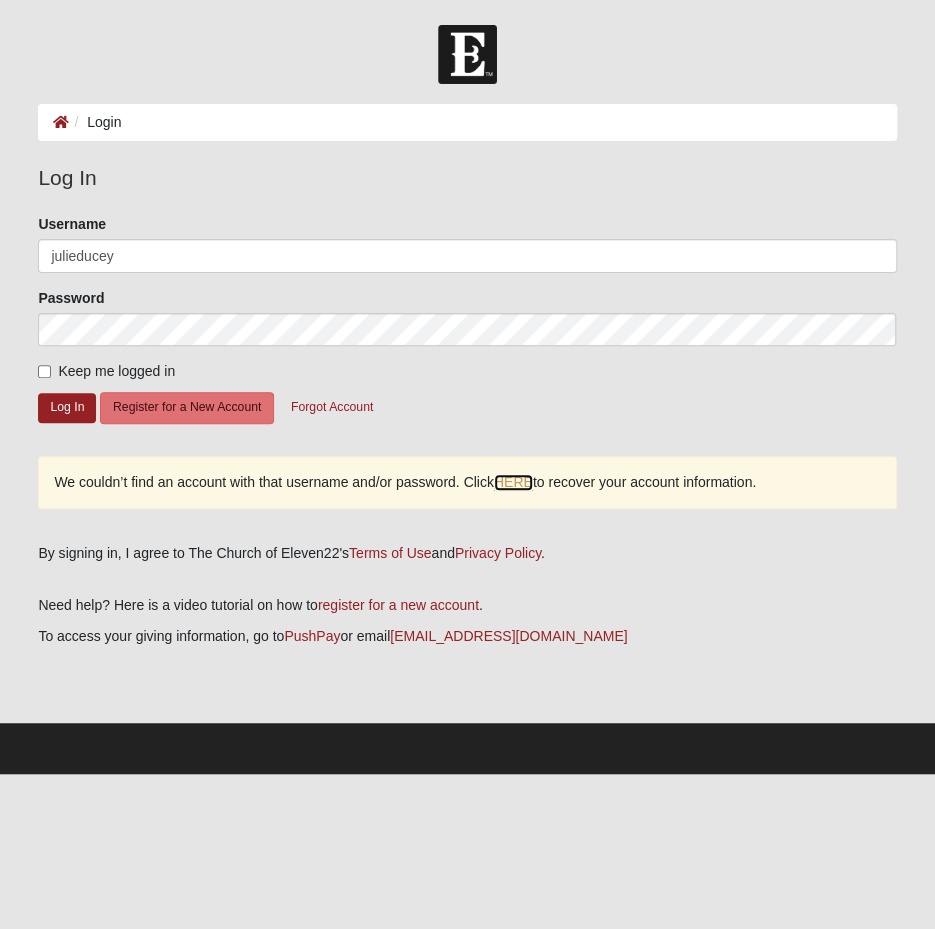 click on "HERE" at bounding box center (513, 482) 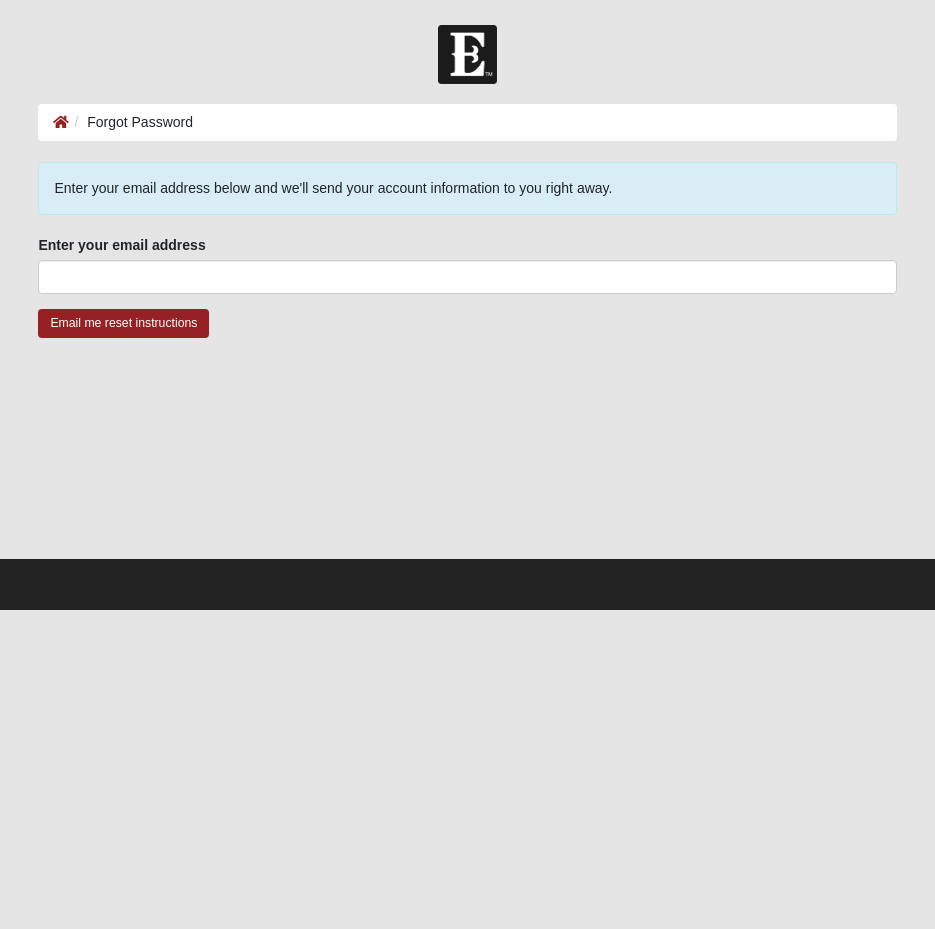 scroll, scrollTop: 0, scrollLeft: 0, axis: both 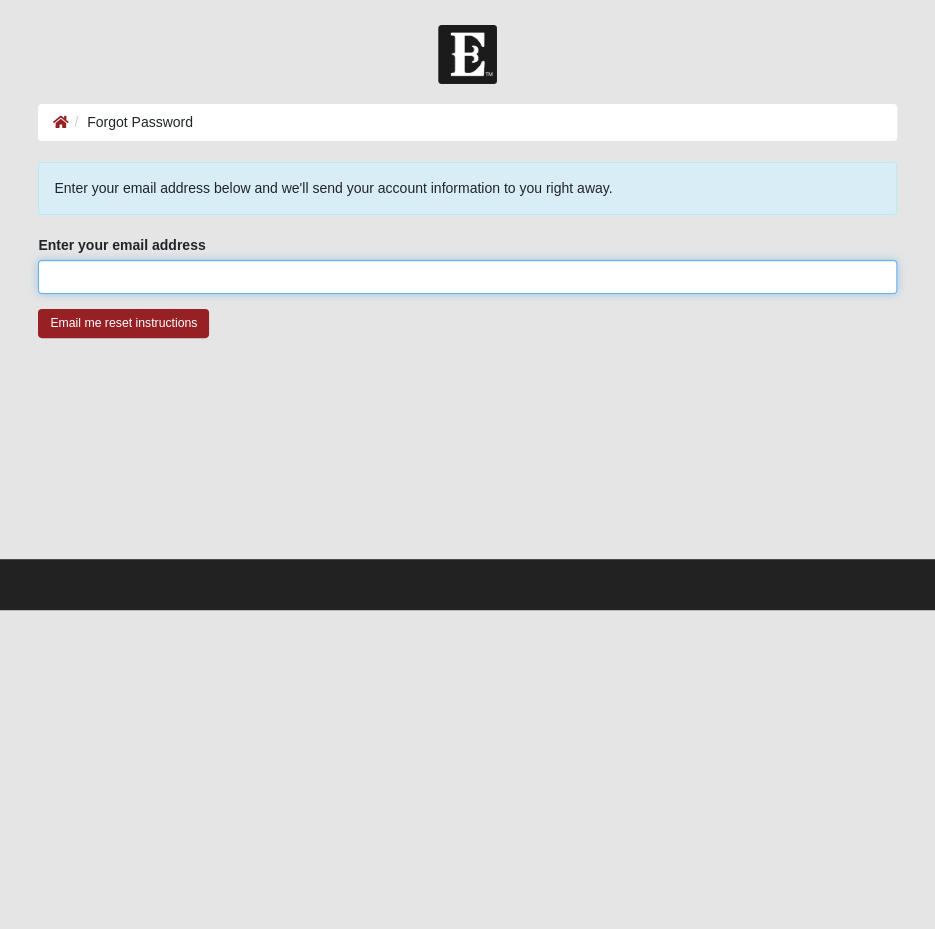click on "Enter your email address" at bounding box center [467, 277] 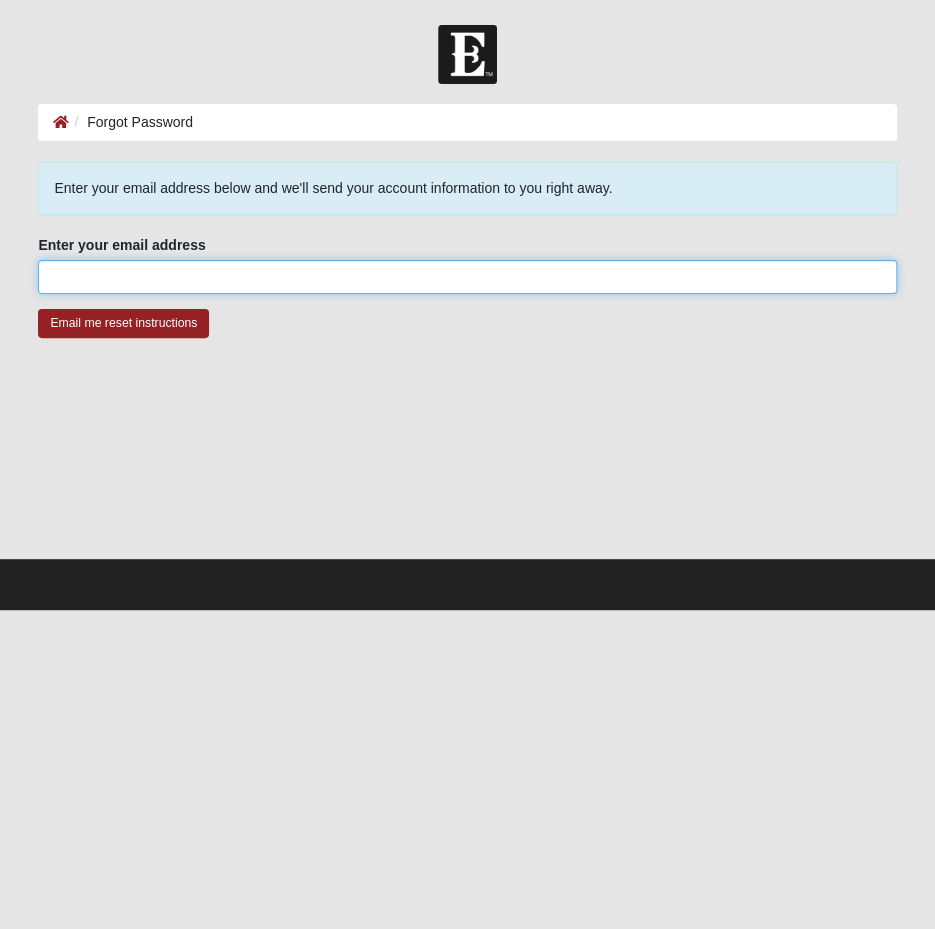 type on "[EMAIL_ADDRESS][DOMAIN_NAME]" 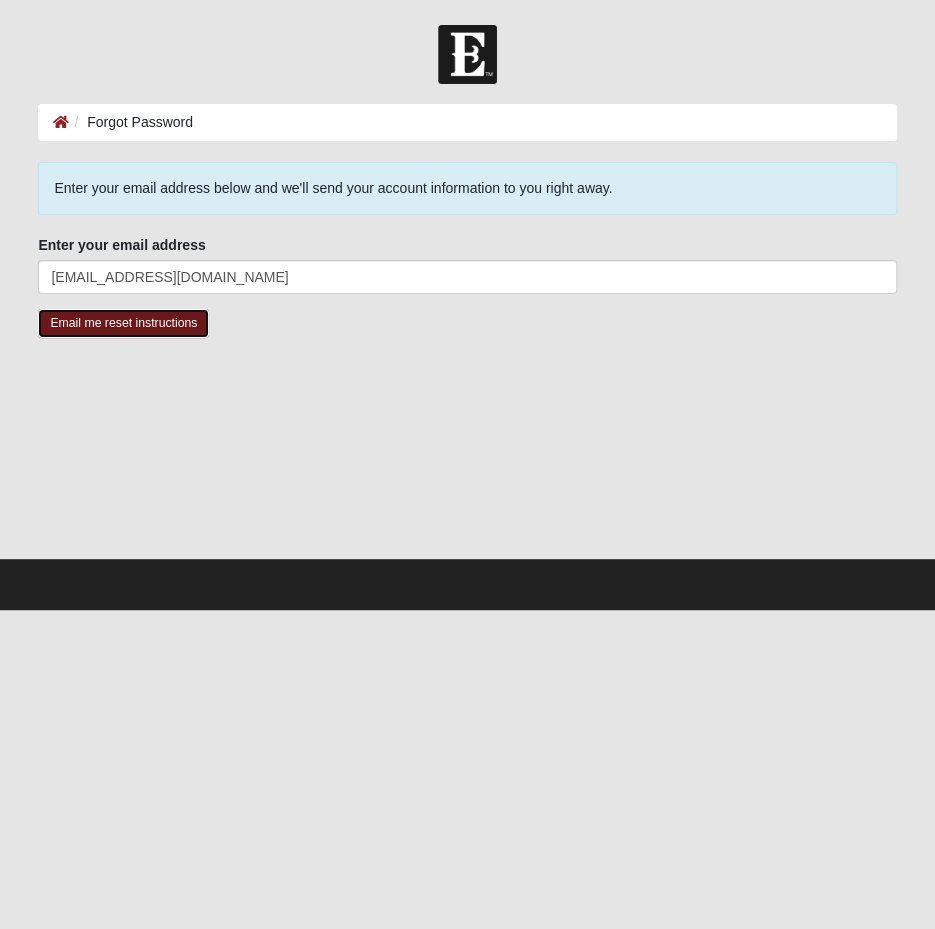 click on "Email me reset instructions" at bounding box center (123, 323) 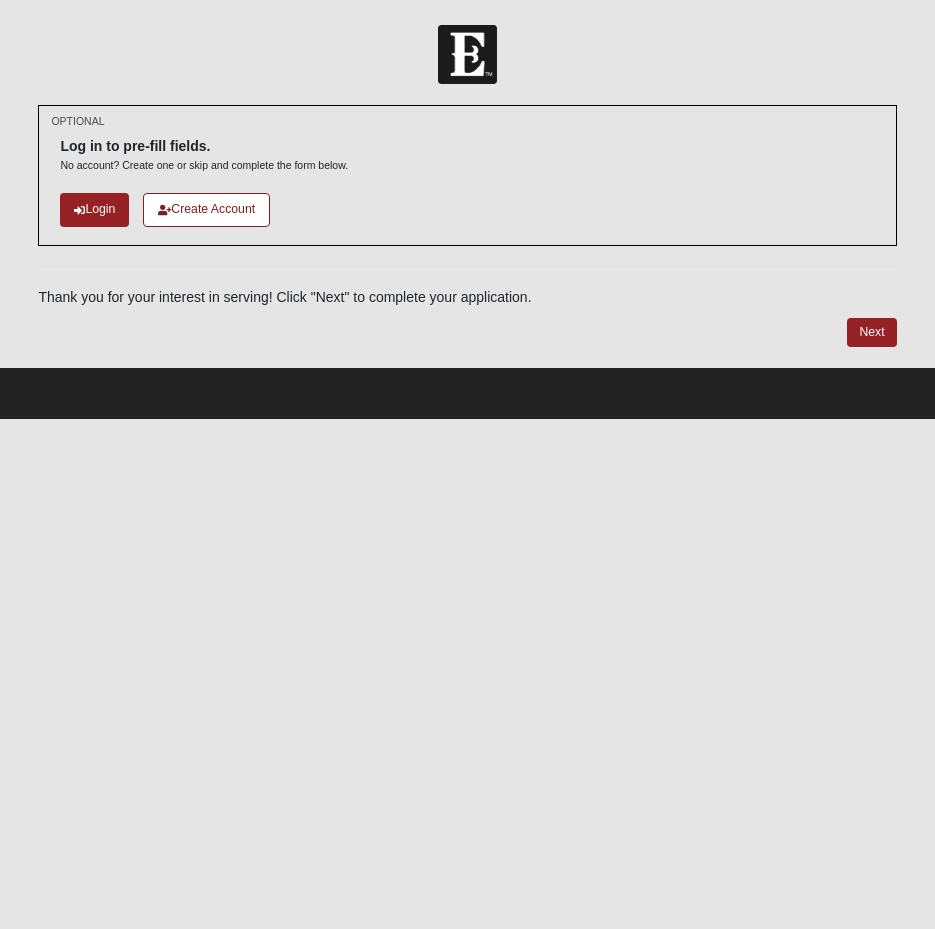 scroll, scrollTop: 0, scrollLeft: 0, axis: both 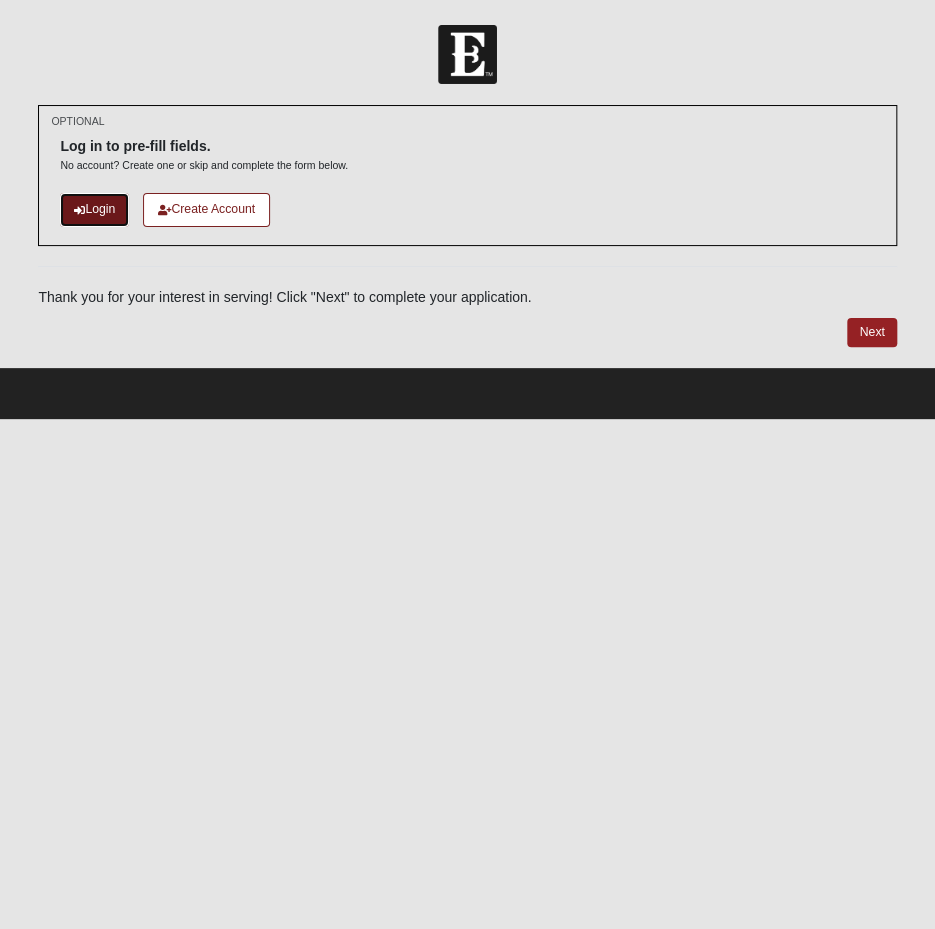 click on "Login" at bounding box center [94, 209] 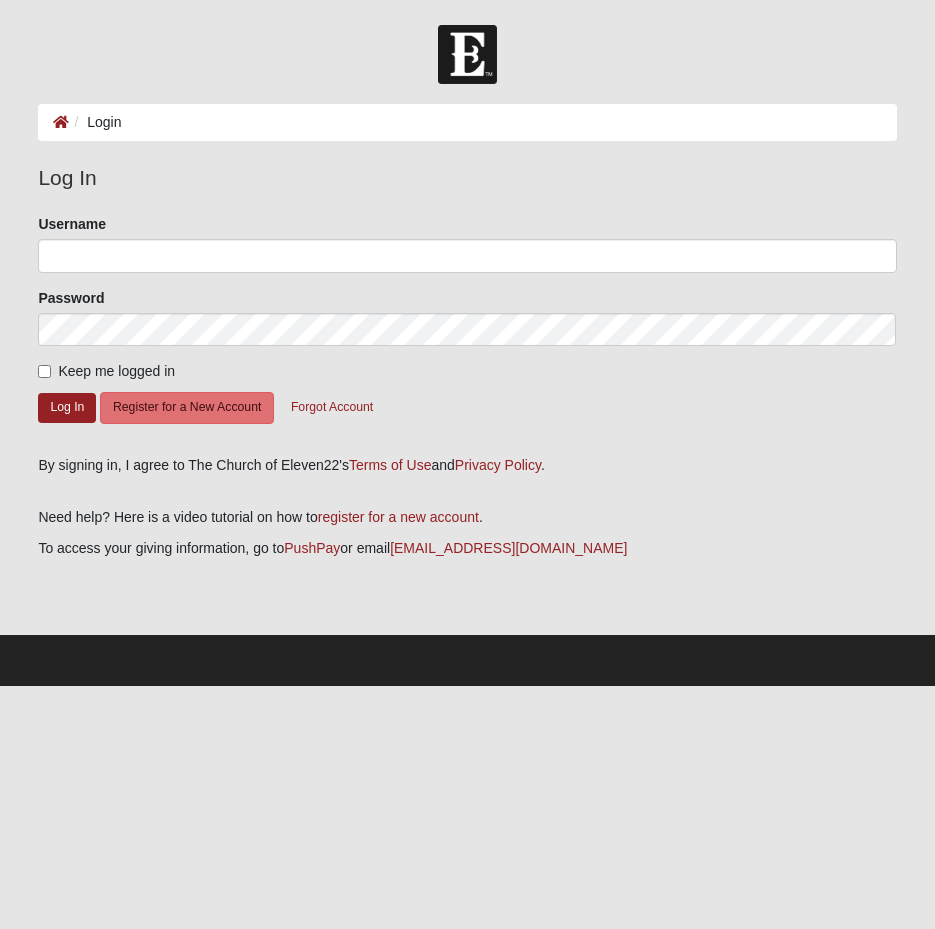 scroll, scrollTop: 0, scrollLeft: 0, axis: both 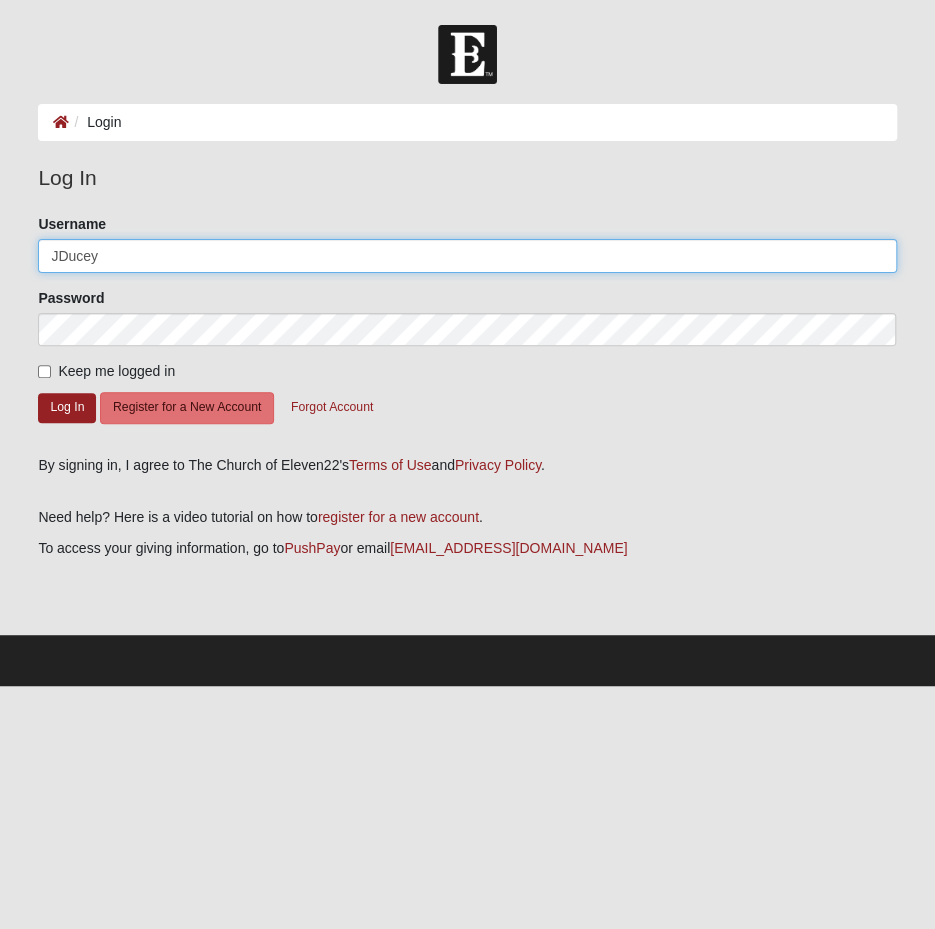 drag, startPoint x: 112, startPoint y: 248, endPoint x: 10, endPoint y: 252, distance: 102.0784 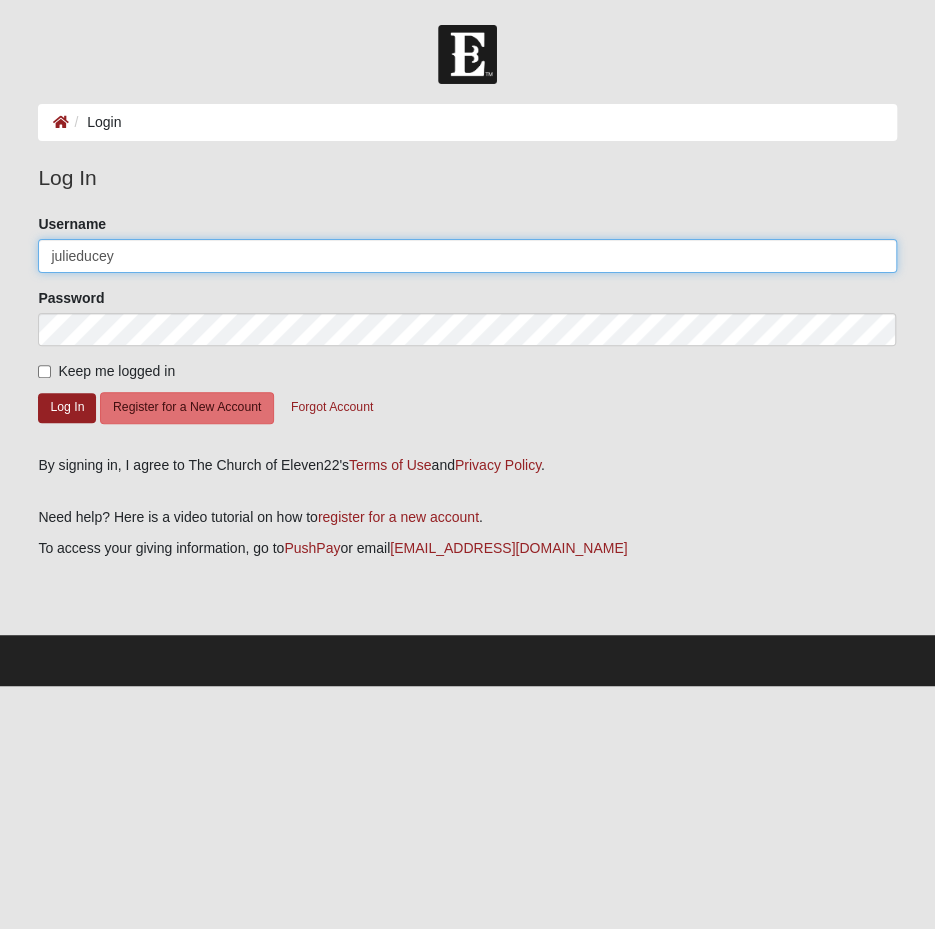 type on "julieducey" 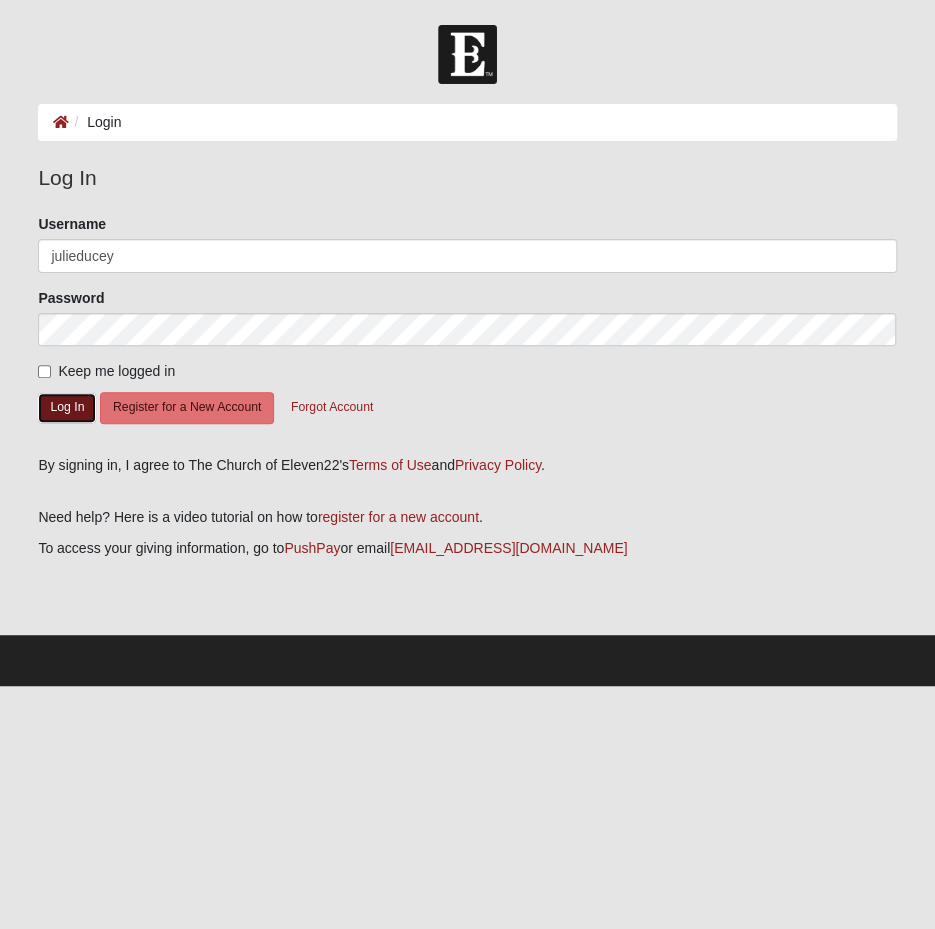 click on "Log In" 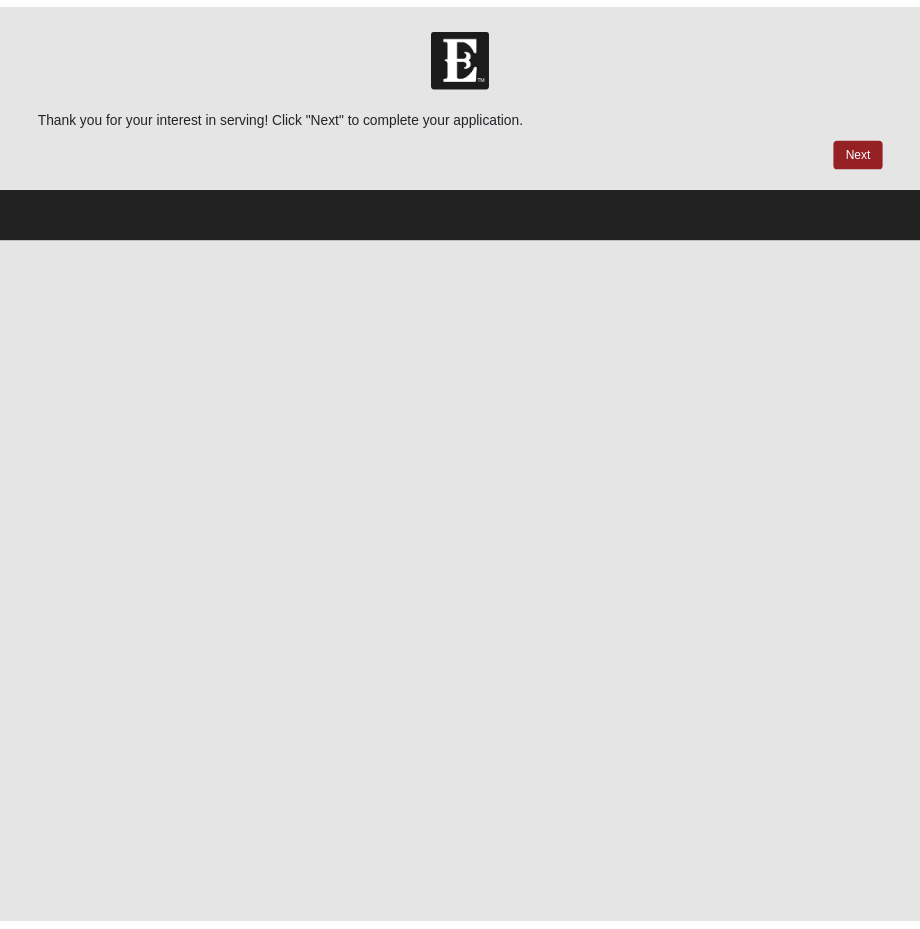scroll, scrollTop: 0, scrollLeft: 0, axis: both 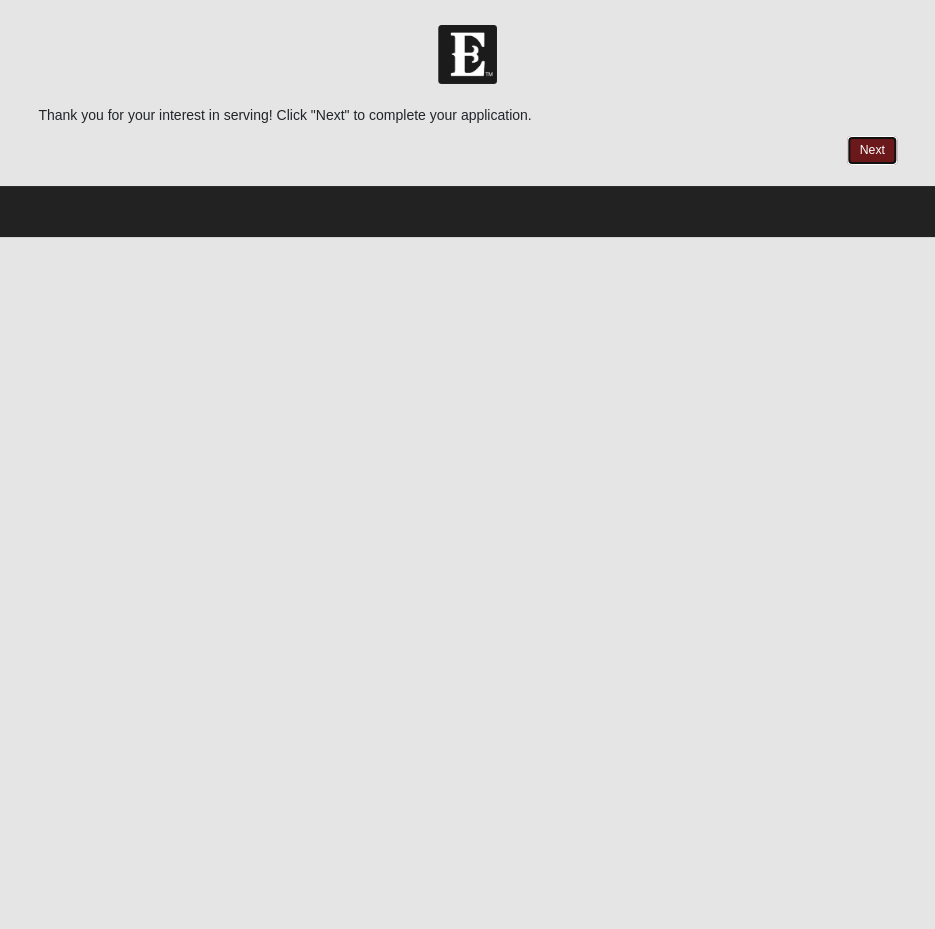 click on "Next" at bounding box center (871, 150) 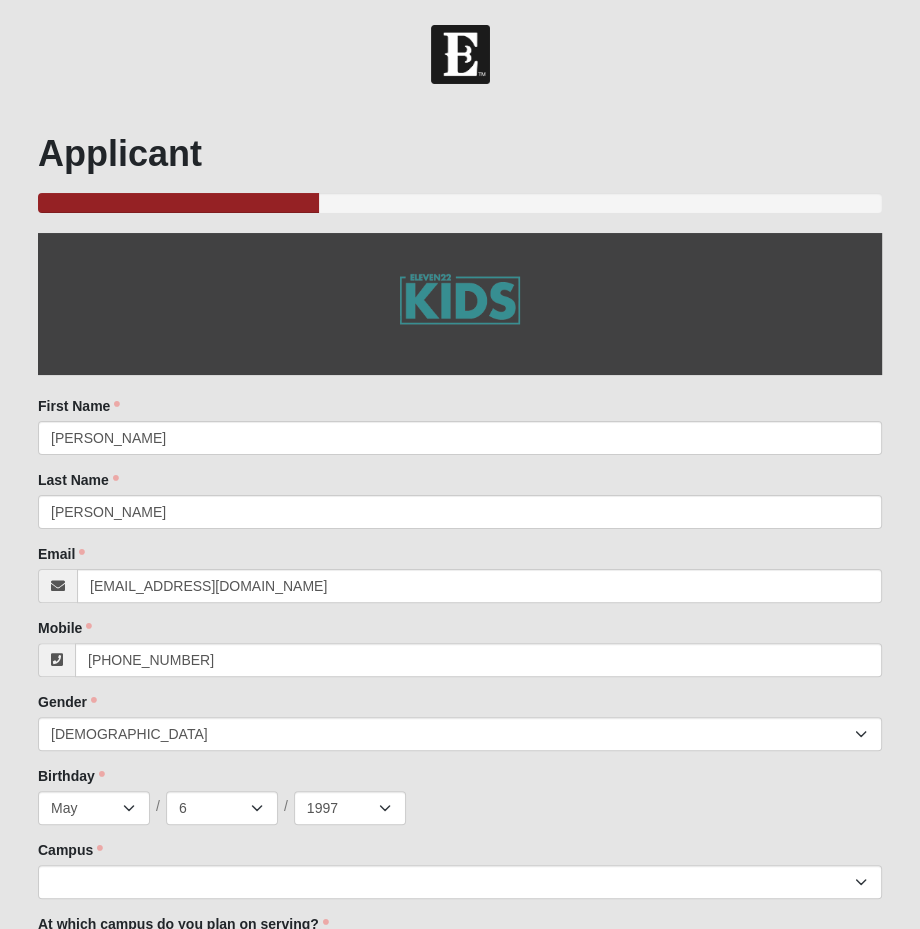 scroll, scrollTop: 300, scrollLeft: 0, axis: vertical 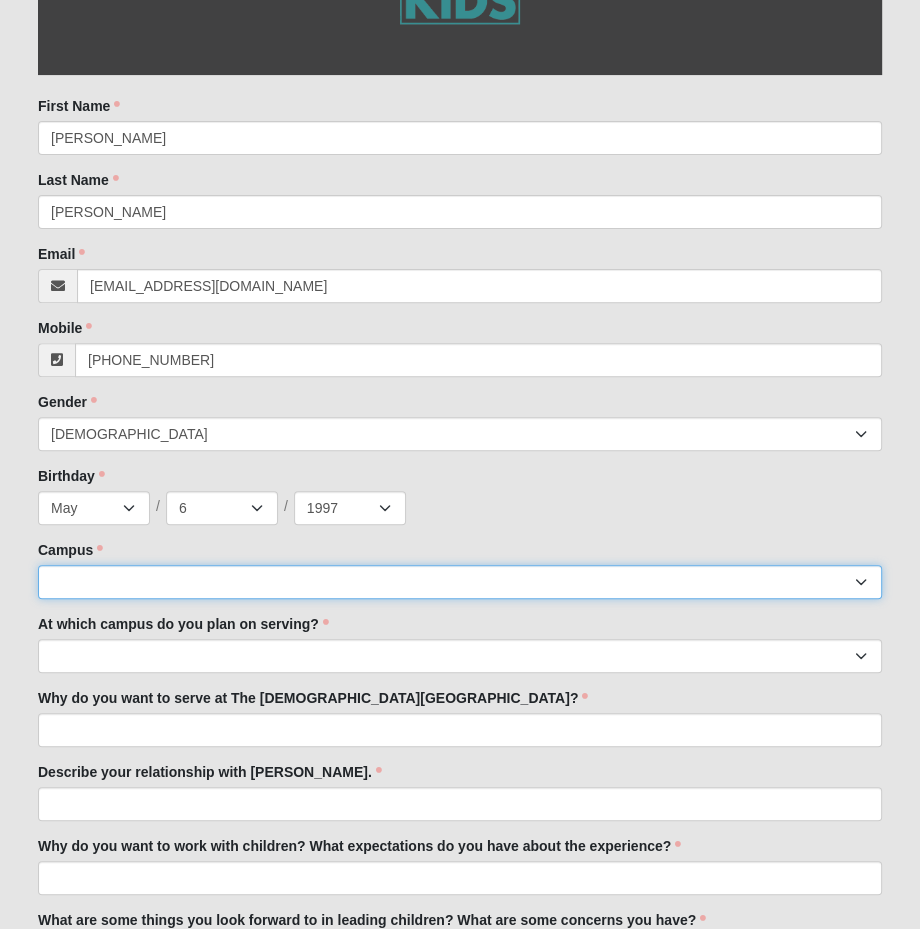 click on "Arlington
Baymeadows
Eleven22 Online
Fleming Island
Jesup
Mandarin
North Jax
Orange Park
Outpost
Palatka (Coming Soon)
Ponte Vedra
San Pablo
St. Johns
St. Augustine (Coming Soon)
Wildlight
NONE" at bounding box center (460, 582) 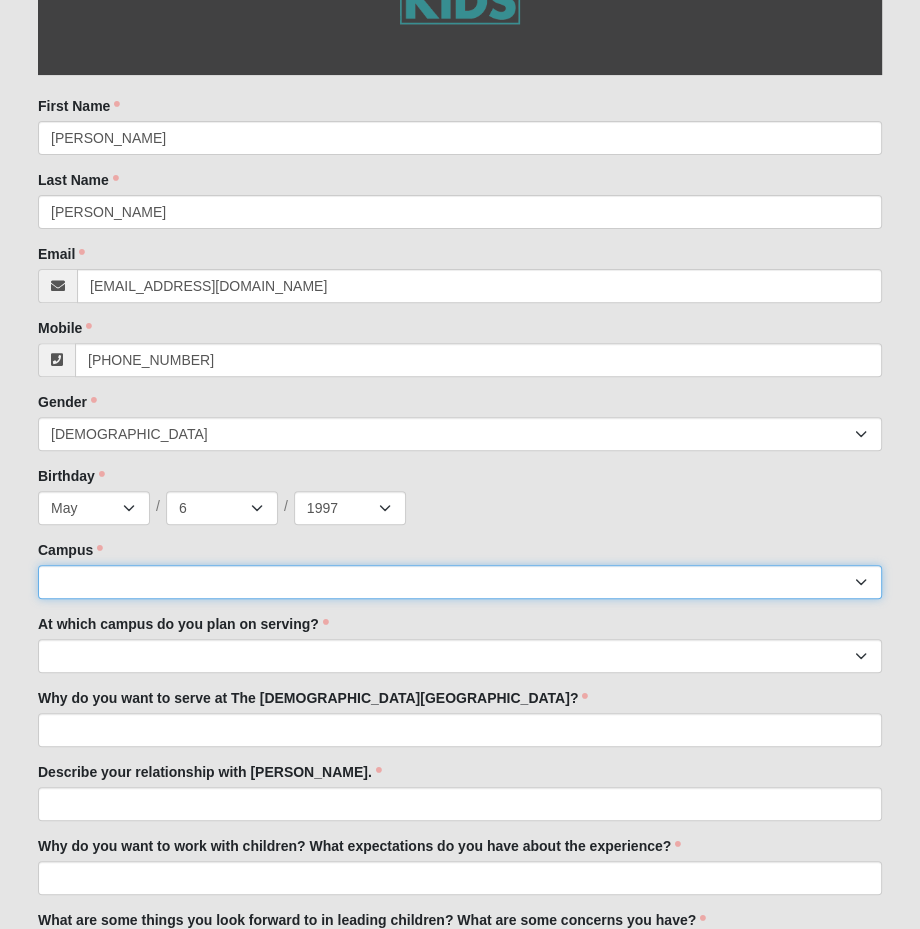 select on "3" 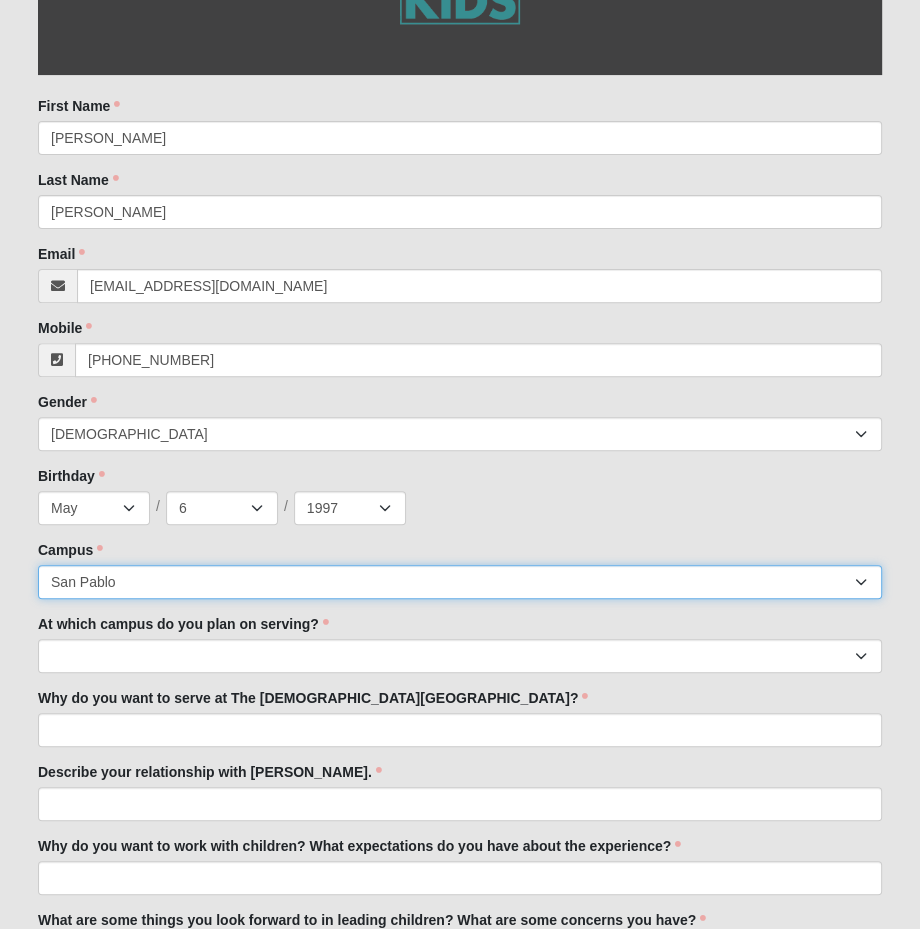 click on "Arlington
Baymeadows
Eleven22 Online
Fleming Island
Jesup
Mandarin
North Jax
Orange Park
Outpost
Palatka (Coming Soon)
Ponte Vedra
San Pablo
St. Johns
St. Augustine (Coming Soon)
Wildlight
NONE" at bounding box center (460, 582) 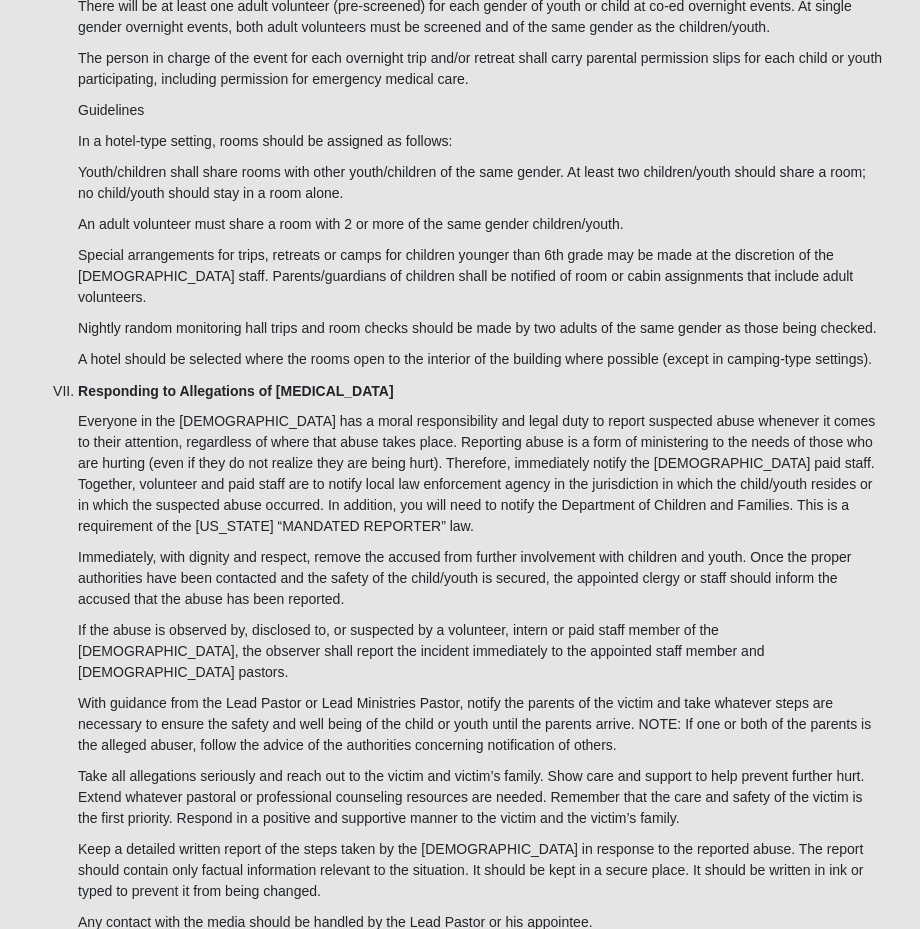 scroll, scrollTop: 6519, scrollLeft: 0, axis: vertical 